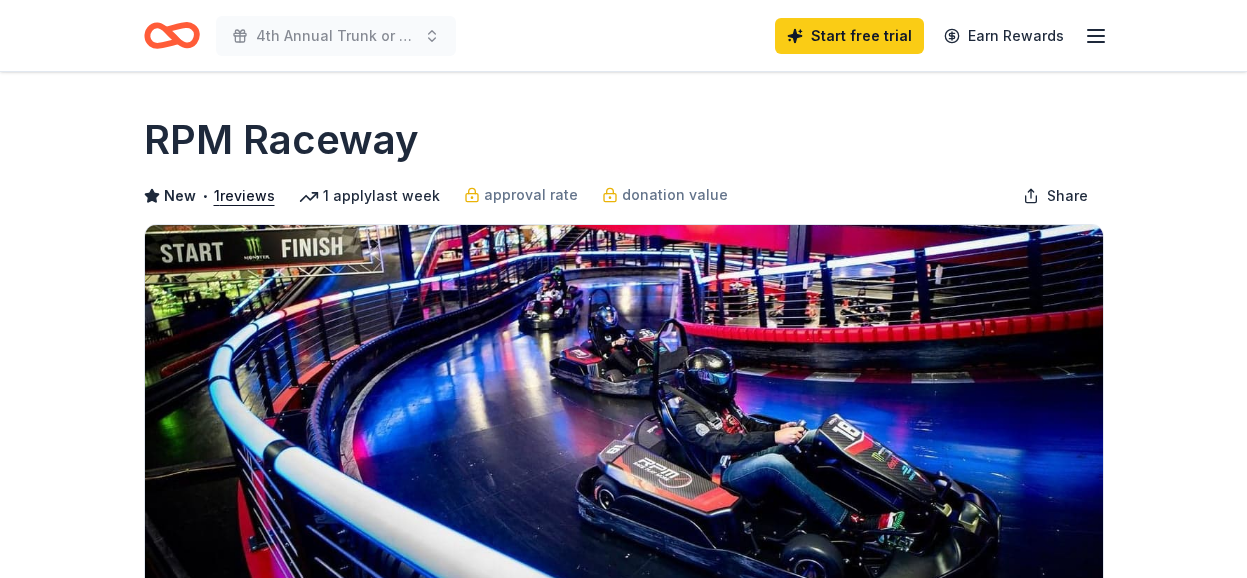scroll, scrollTop: 0, scrollLeft: 0, axis: both 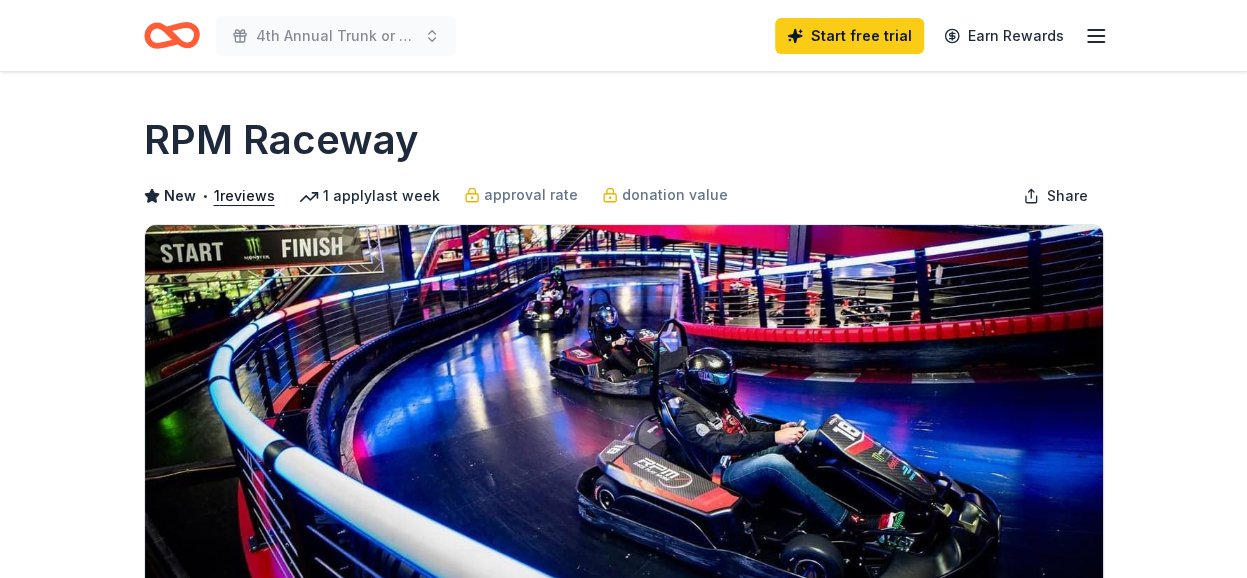 click on "1   apply  last week" at bounding box center (369, 196) 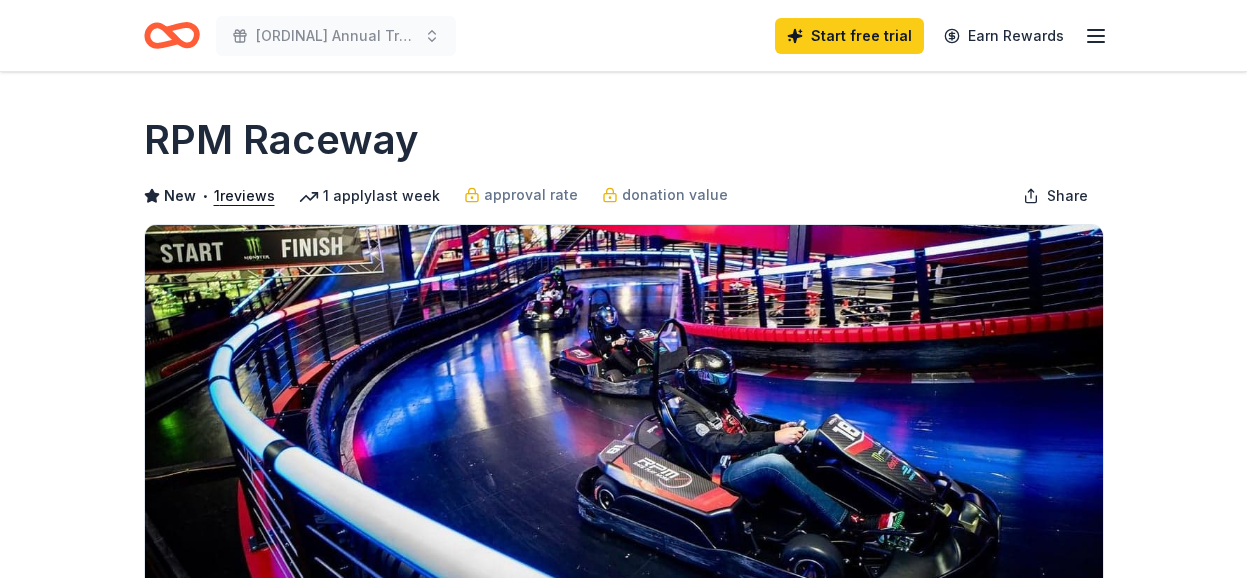 scroll, scrollTop: 0, scrollLeft: 0, axis: both 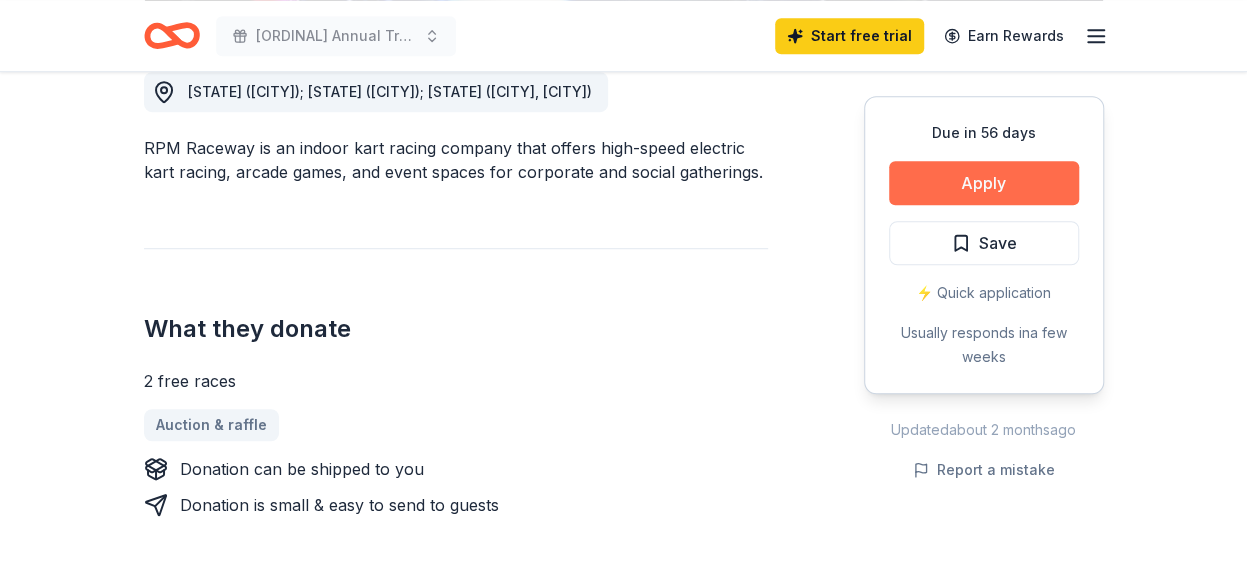 click on "Apply" at bounding box center (984, 183) 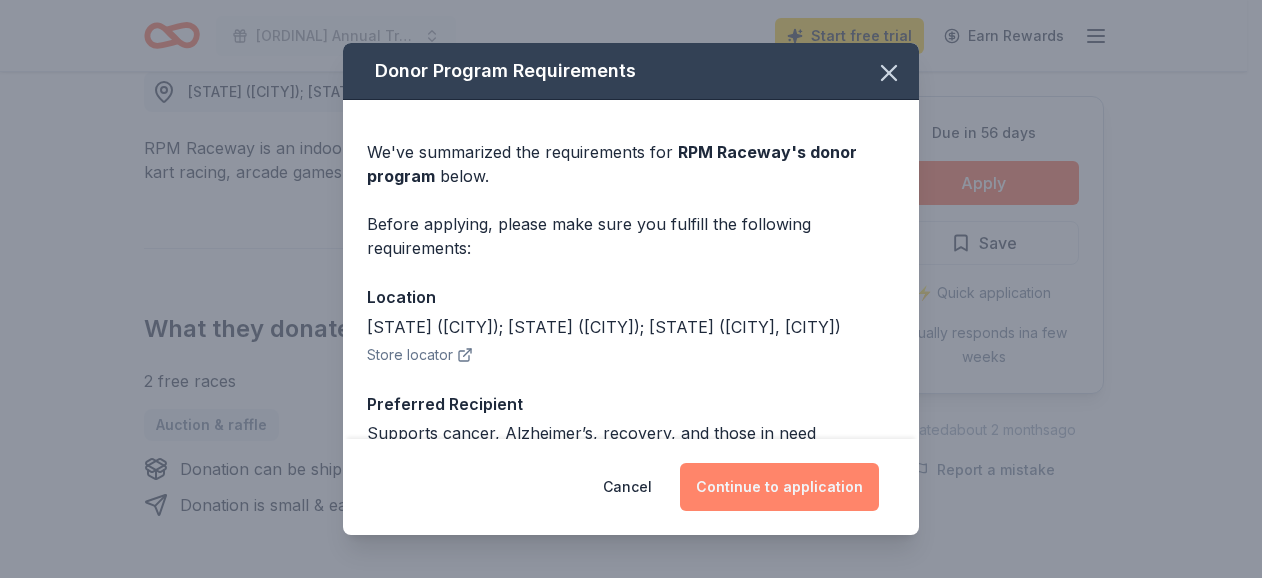 click on "Continue to application" at bounding box center [779, 487] 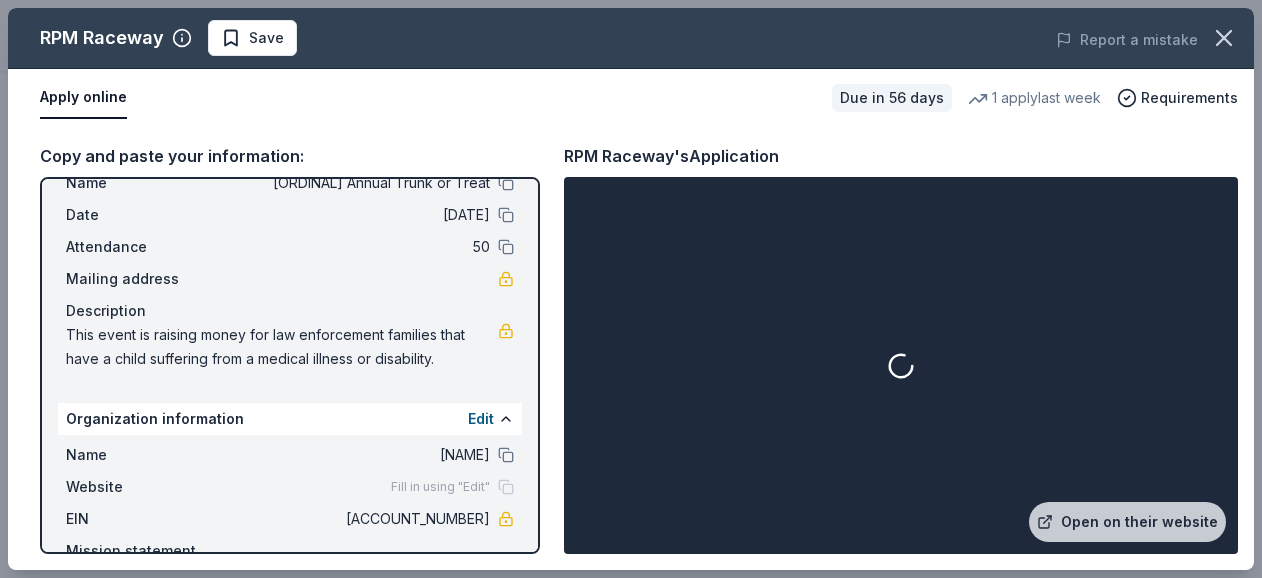 scroll, scrollTop: 0, scrollLeft: 0, axis: both 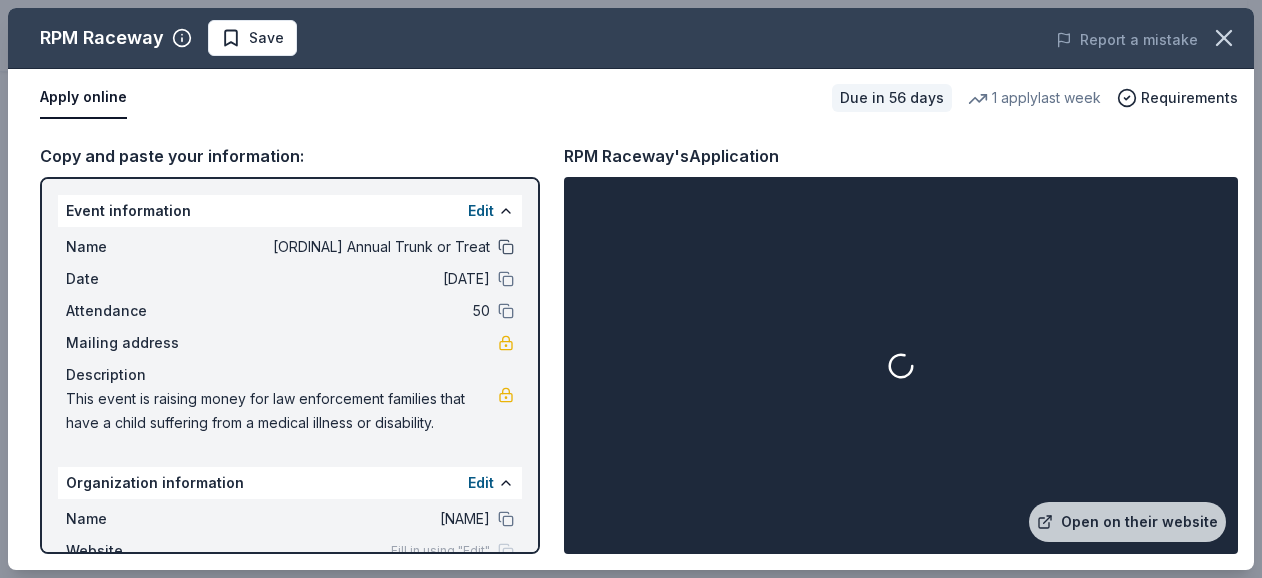 click at bounding box center [506, 247] 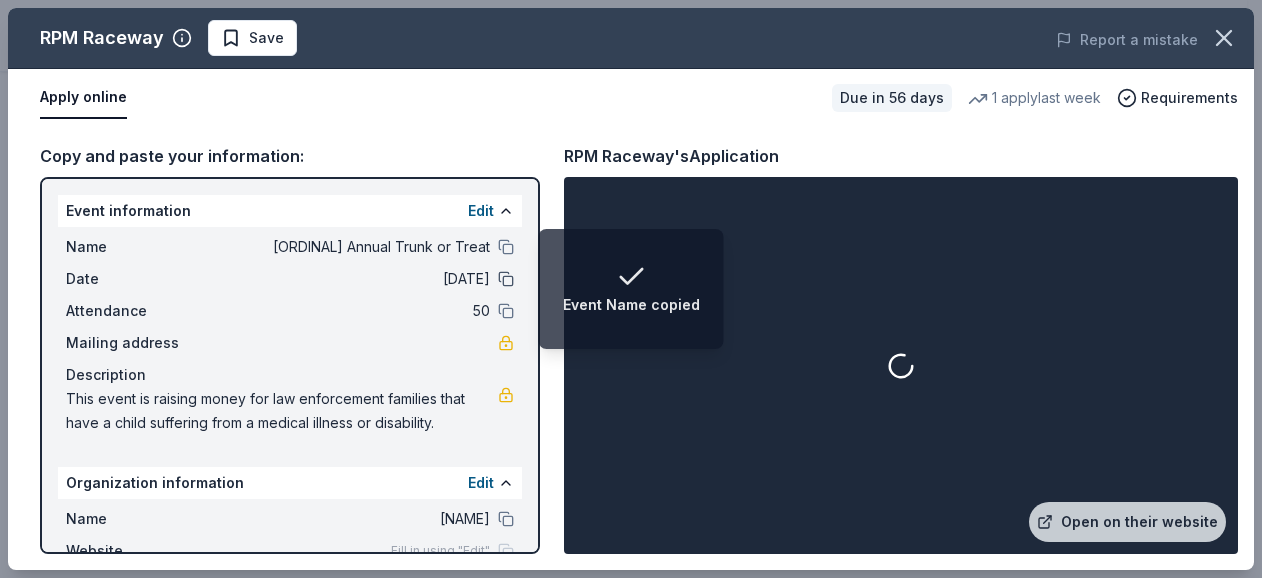 click at bounding box center [506, 279] 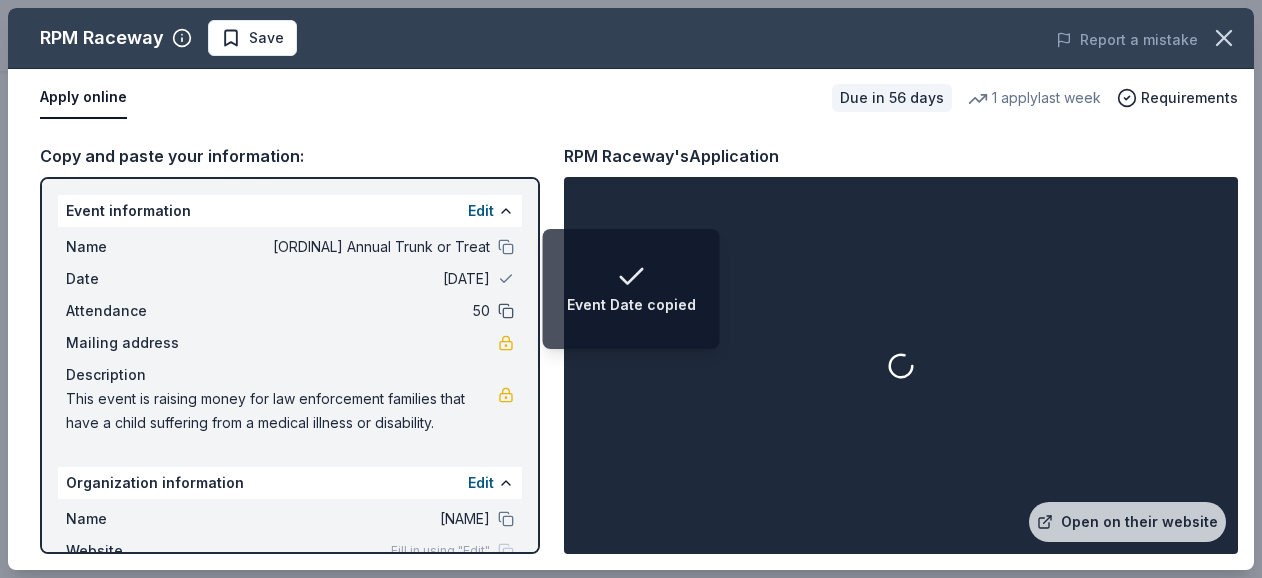 click at bounding box center (506, 311) 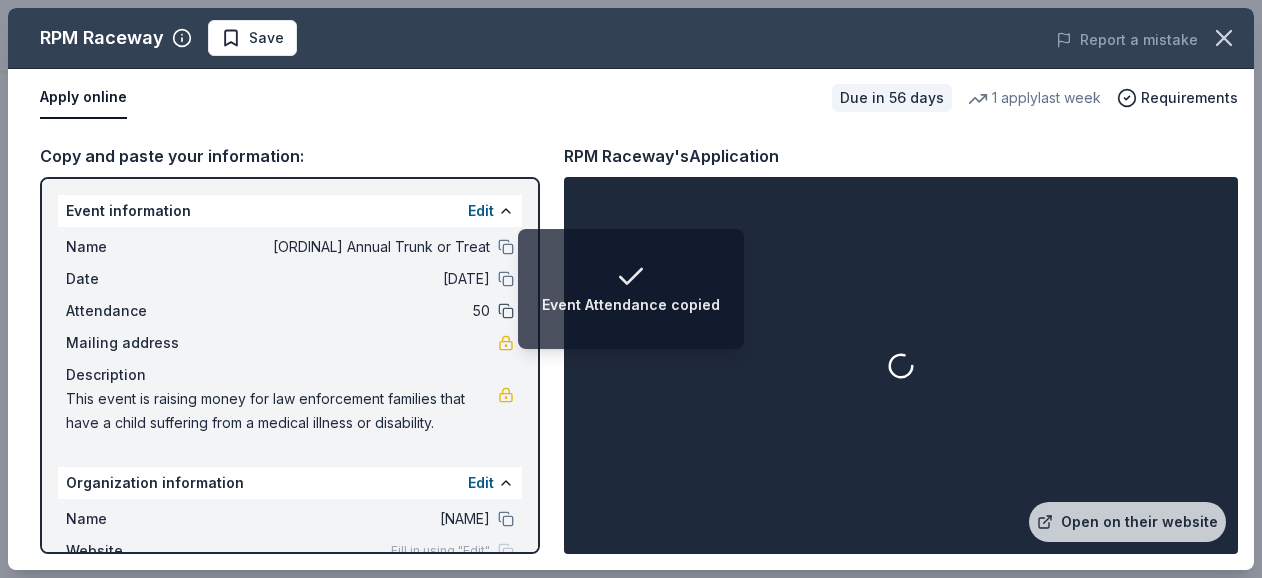 click at bounding box center [506, 311] 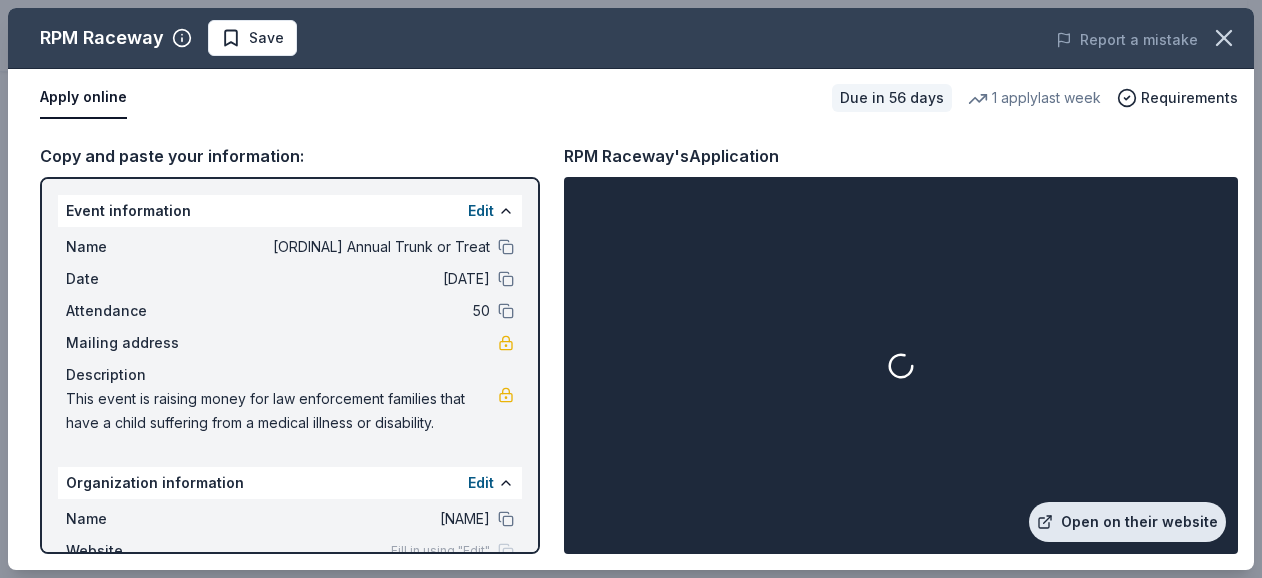 click on "Open on their website" at bounding box center [1127, 522] 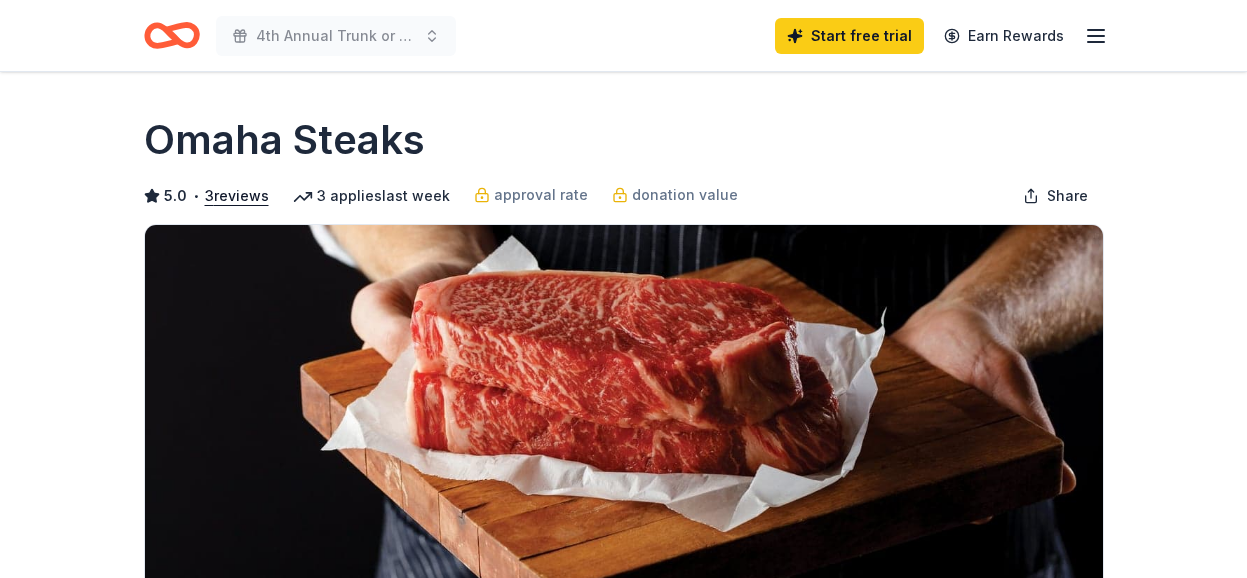 scroll, scrollTop: 0, scrollLeft: 0, axis: both 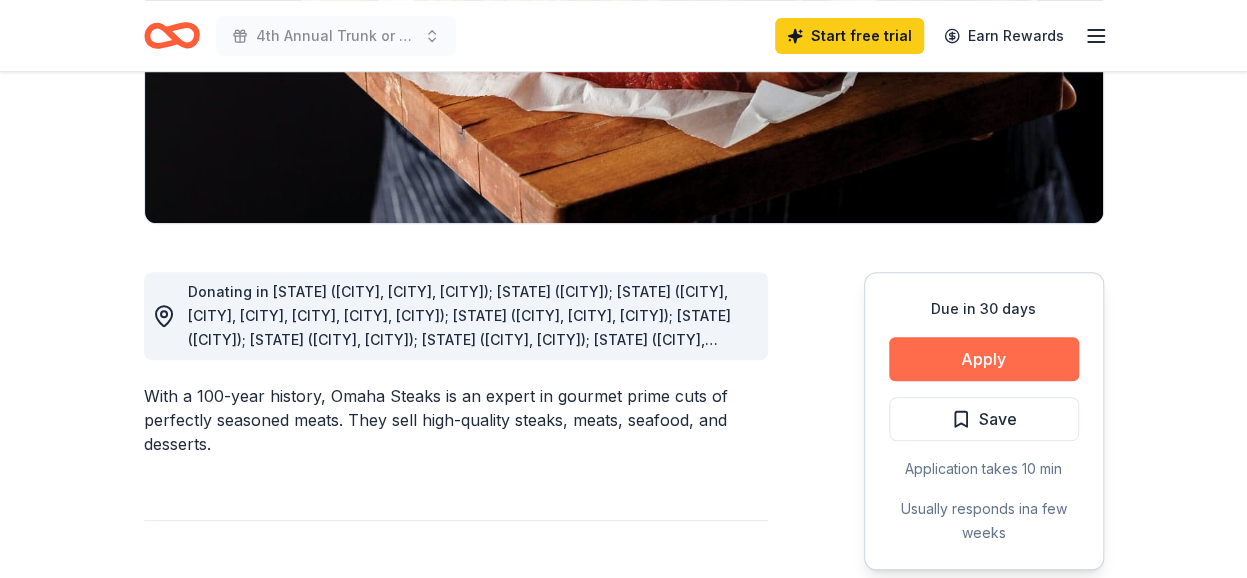 click on "Apply" at bounding box center [984, 359] 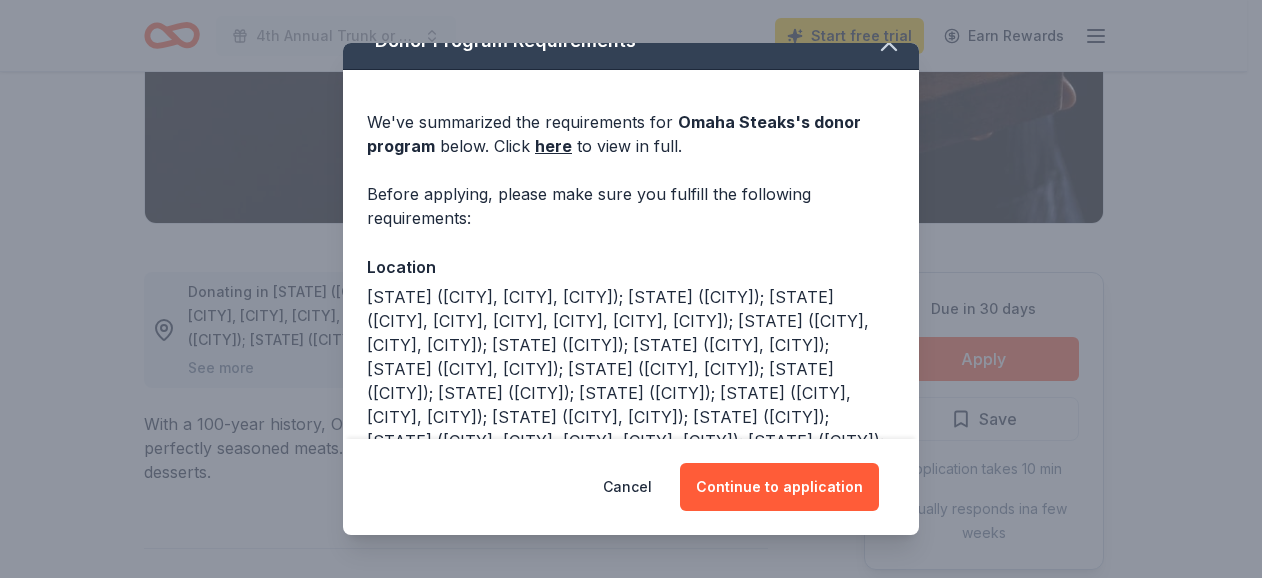 scroll, scrollTop: 37, scrollLeft: 0, axis: vertical 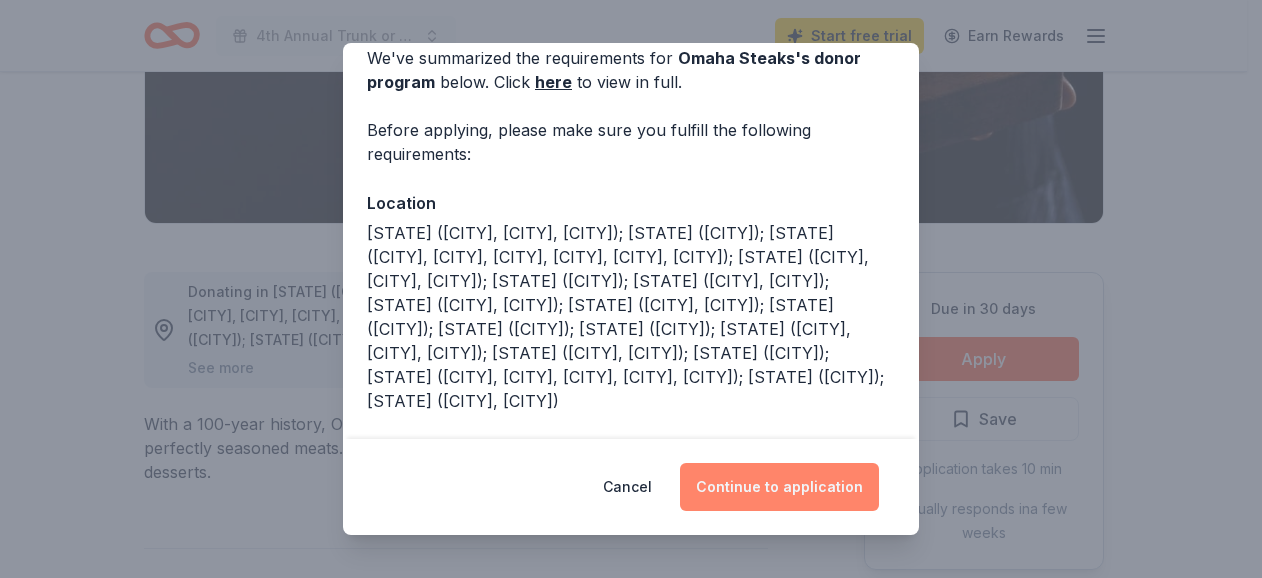 click on "Continue to application" at bounding box center (779, 487) 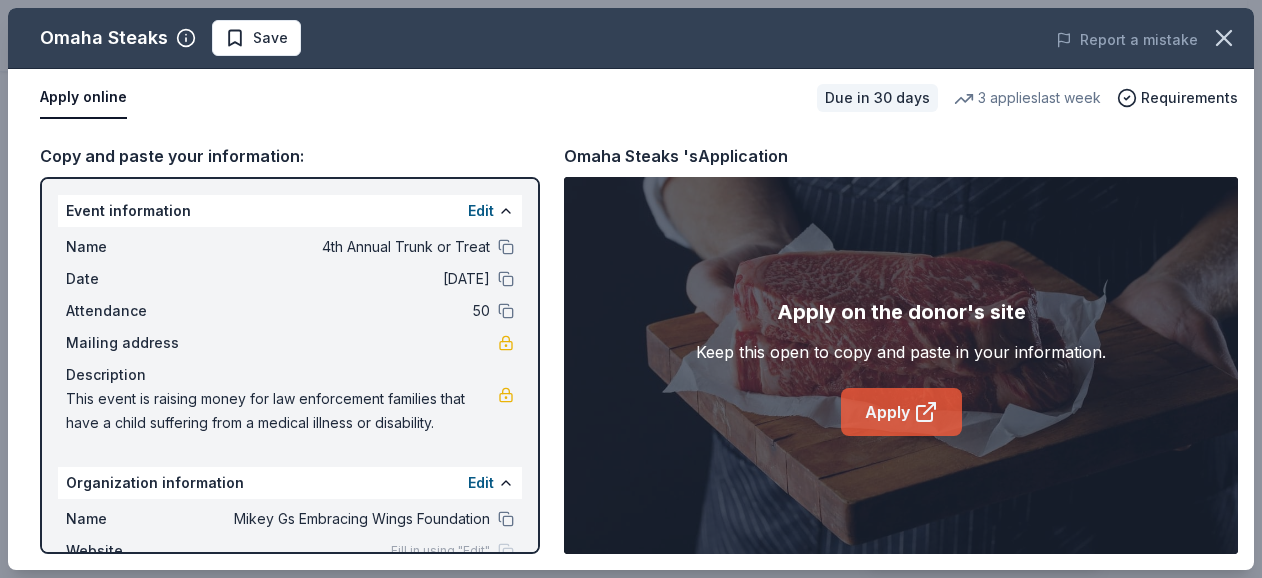 click on "Apply" at bounding box center [901, 412] 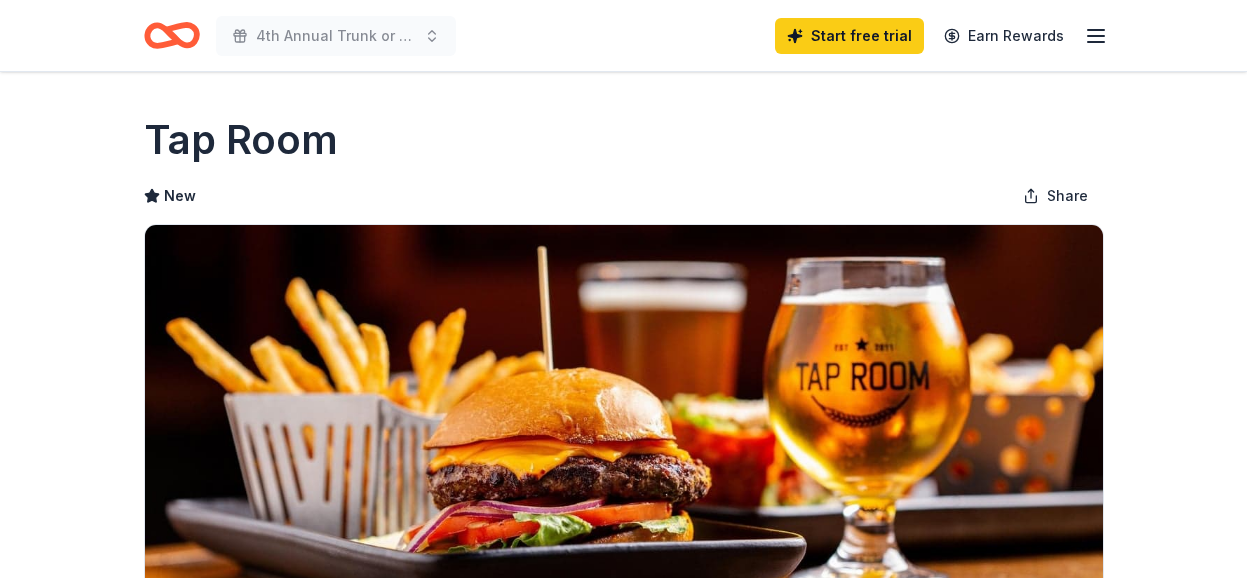 scroll, scrollTop: 0, scrollLeft: 0, axis: both 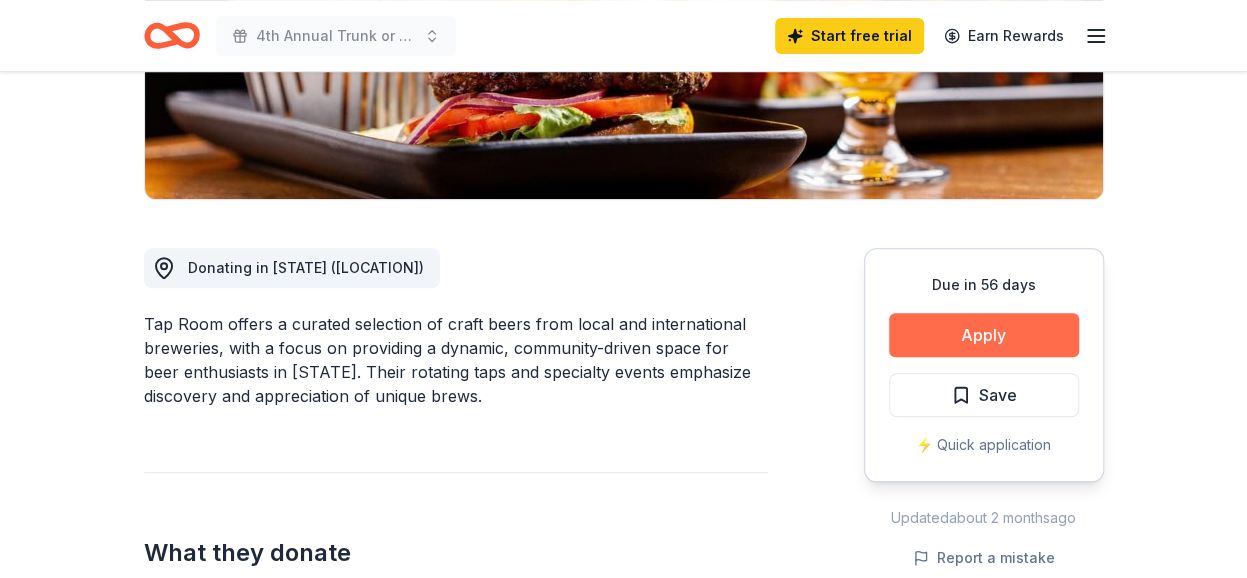 click on "Apply" at bounding box center (984, 335) 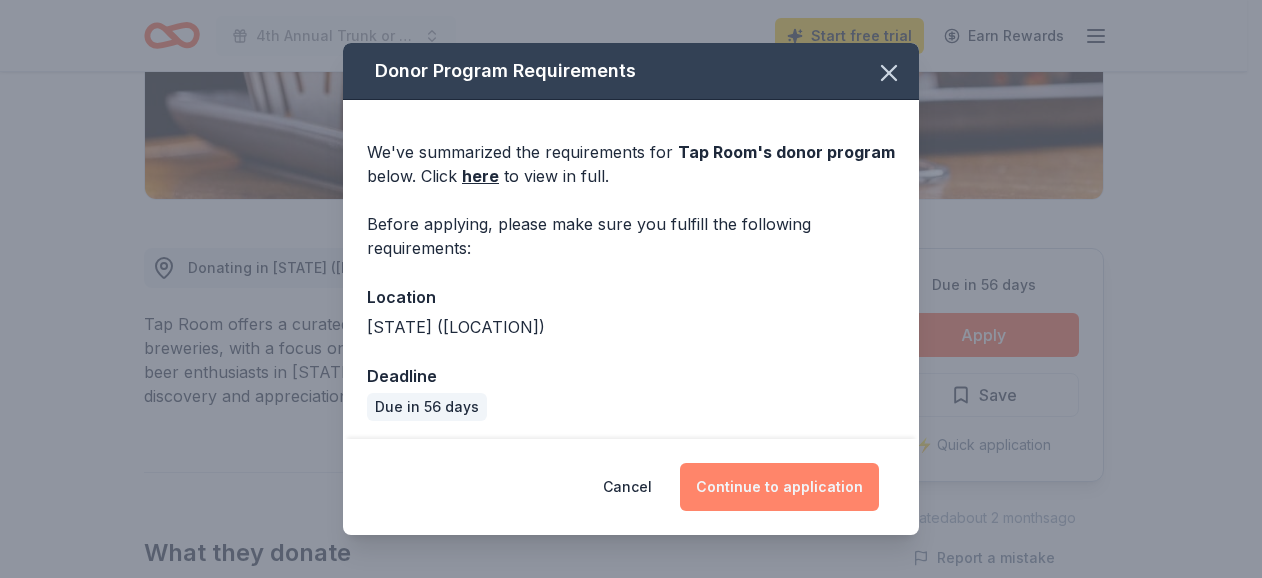 click on "Continue to application" at bounding box center (779, 487) 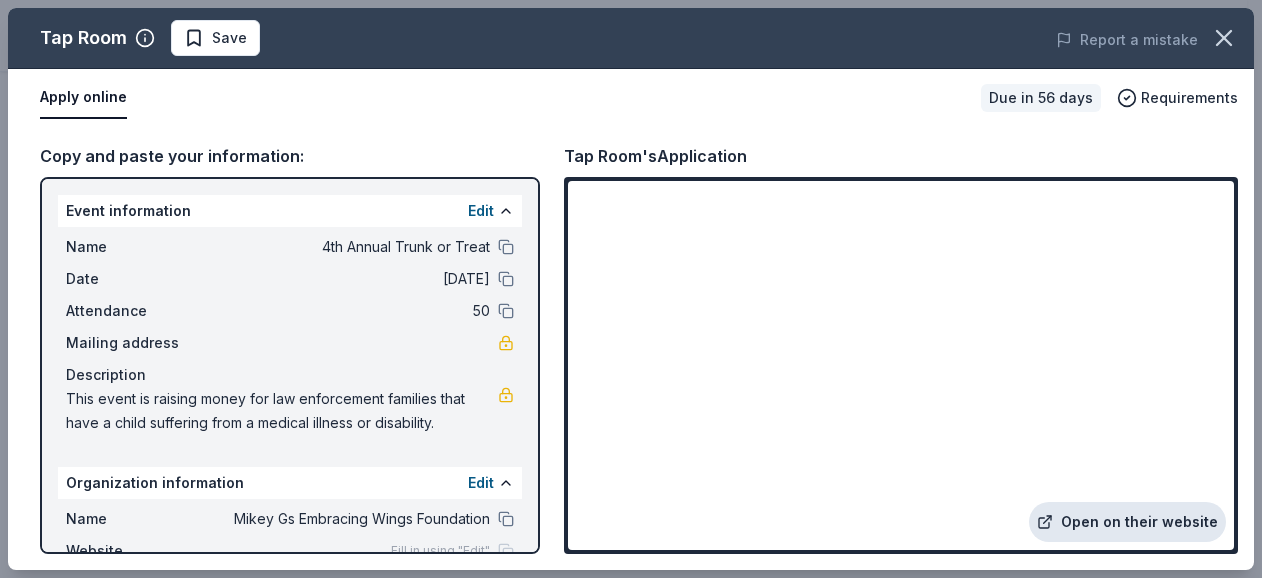 click on "Open on their website" at bounding box center [1127, 522] 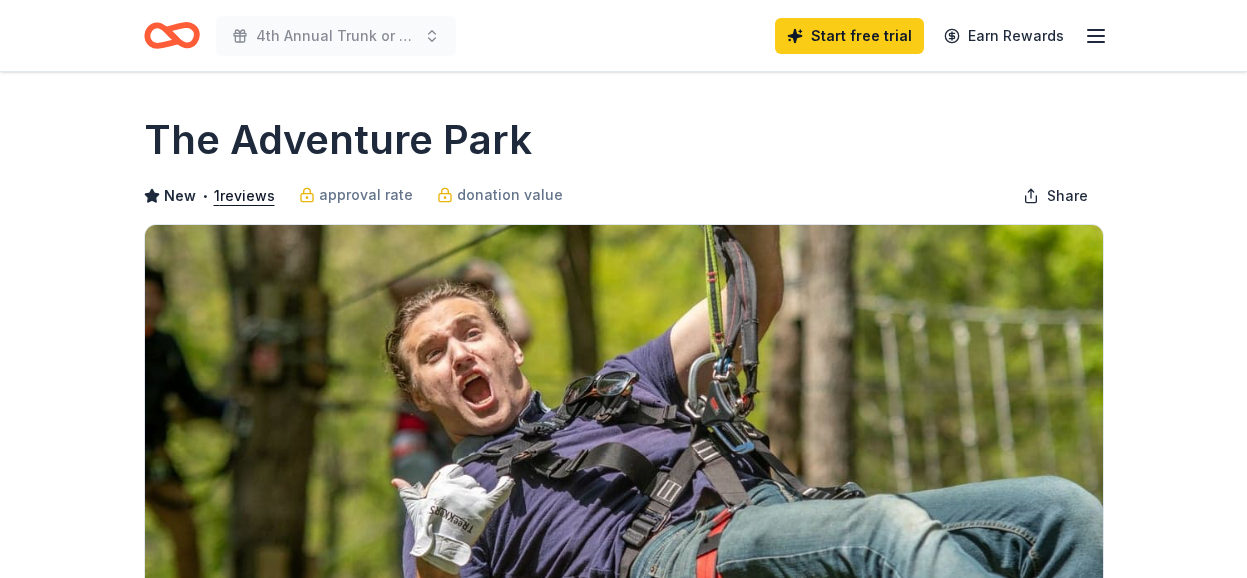 scroll, scrollTop: 0, scrollLeft: 0, axis: both 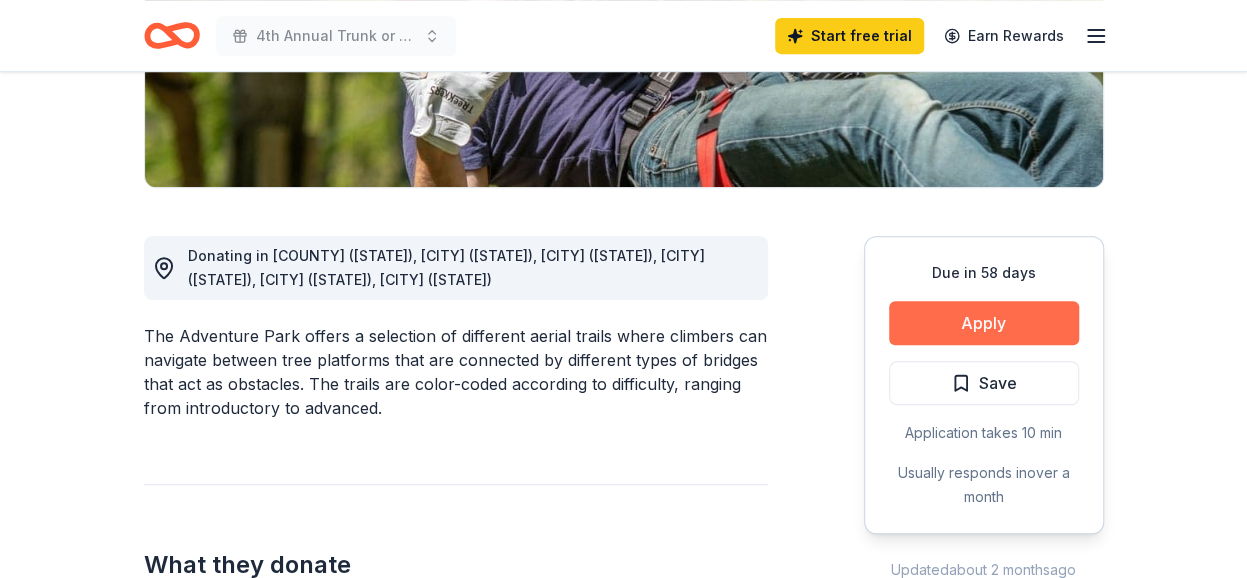 click on "Apply" at bounding box center (984, 323) 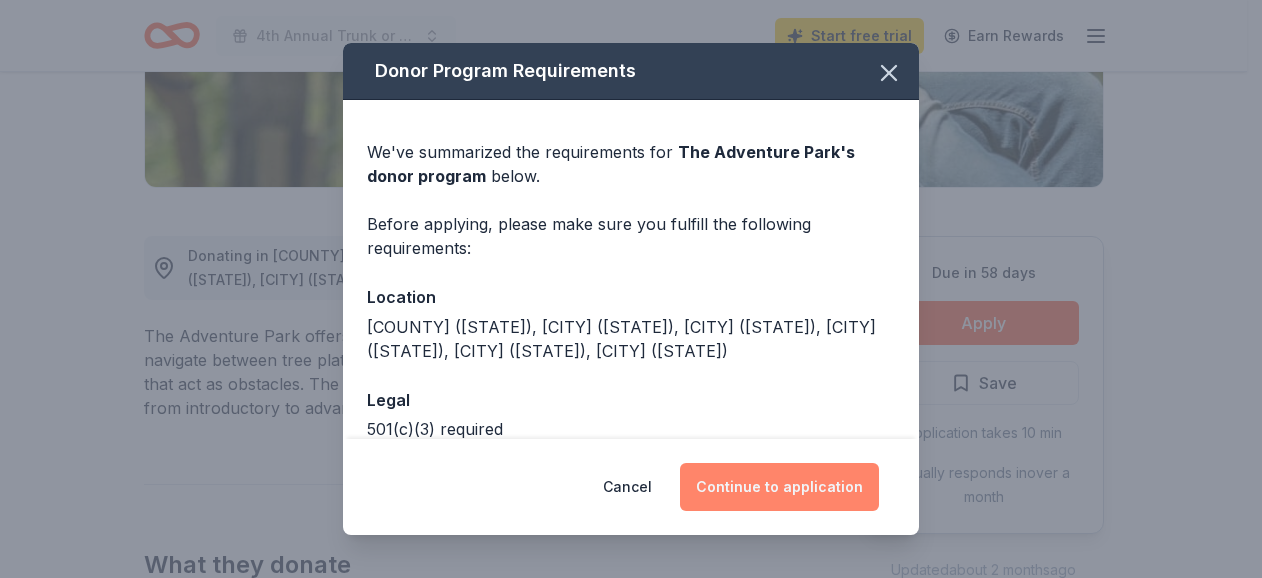 click on "Continue to application" at bounding box center [779, 487] 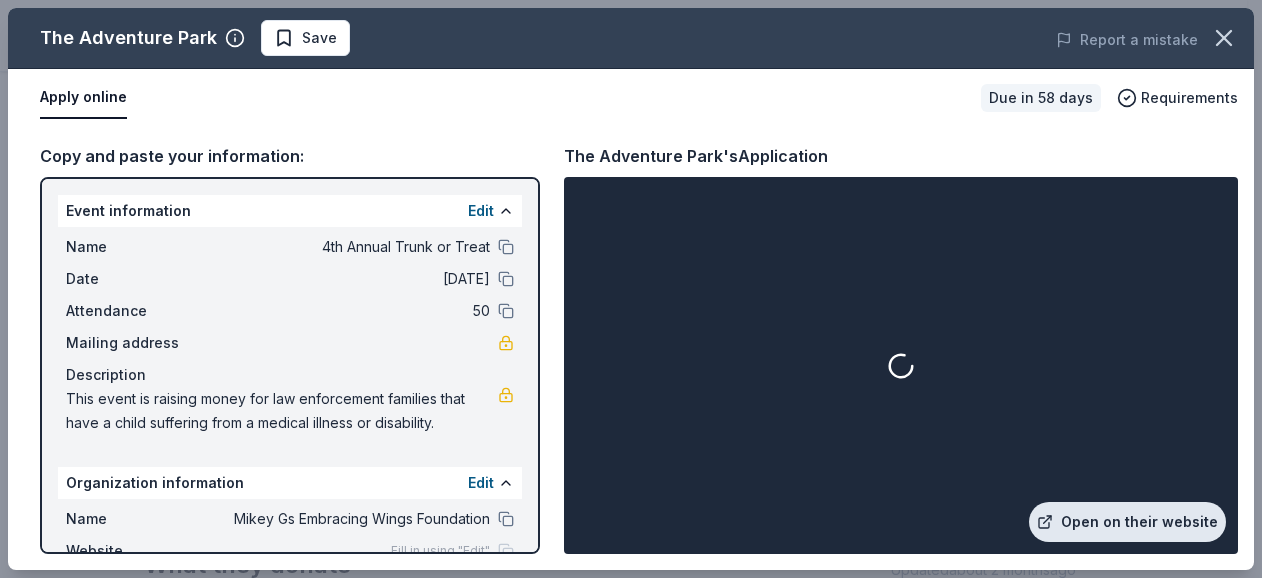 click on "Open on their website" at bounding box center [1127, 522] 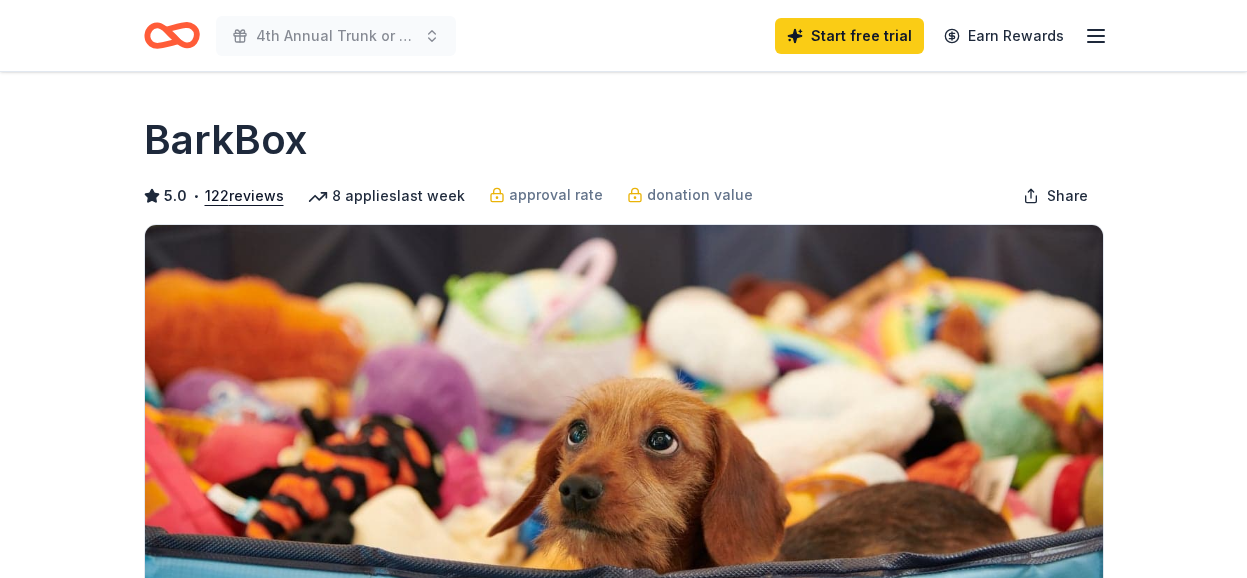 scroll, scrollTop: 0, scrollLeft: 0, axis: both 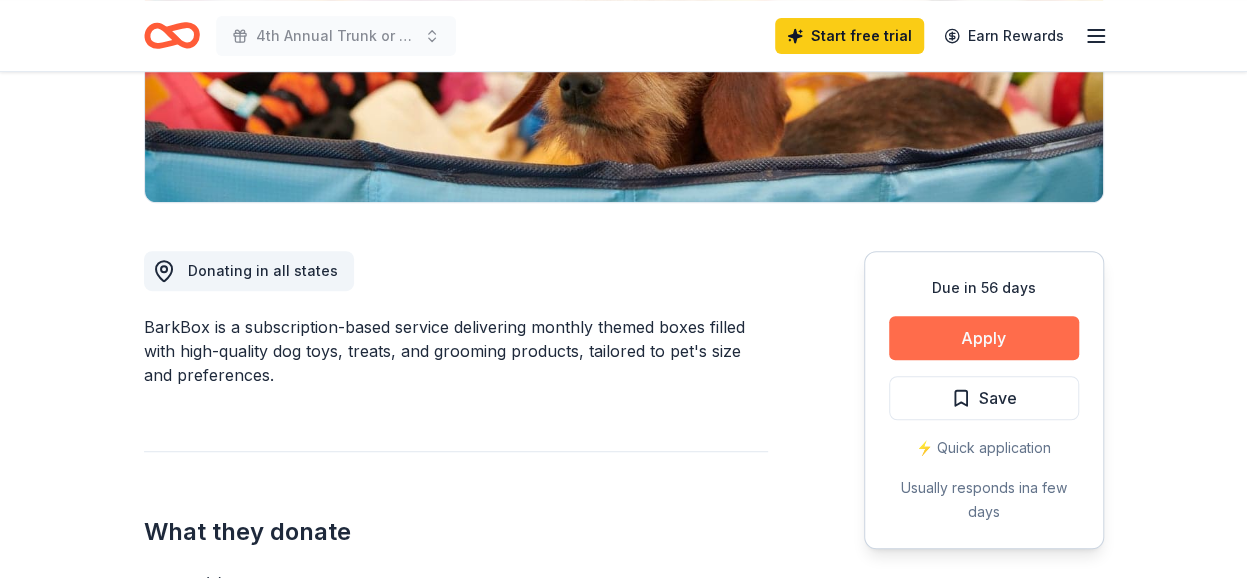 click on "Apply" at bounding box center [984, 338] 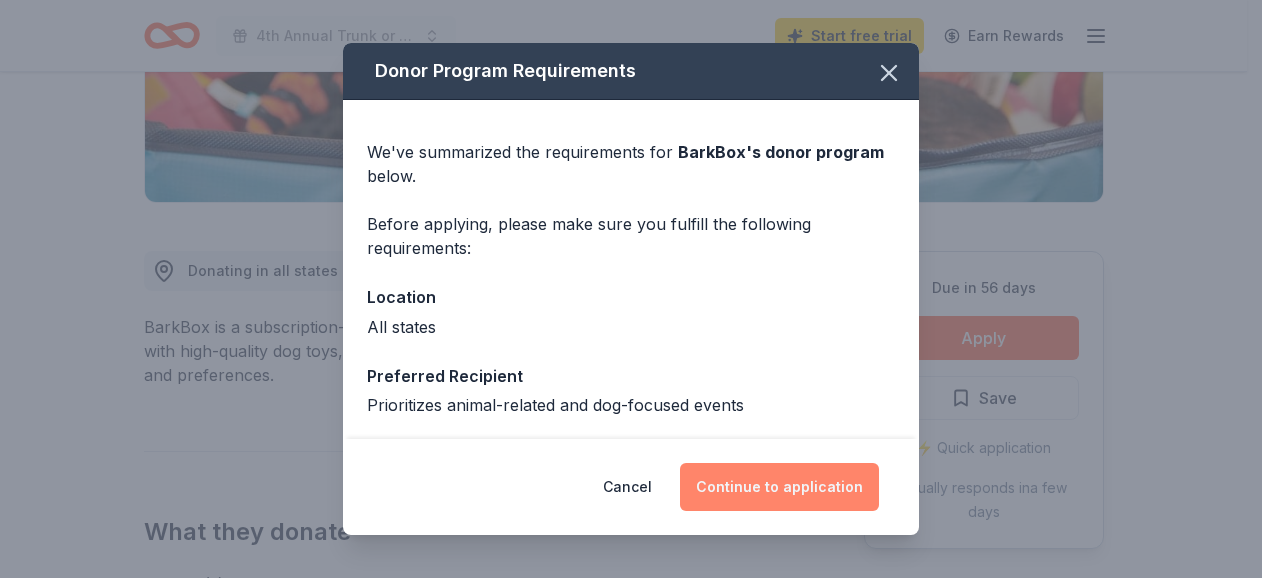 click on "Continue to application" at bounding box center (779, 487) 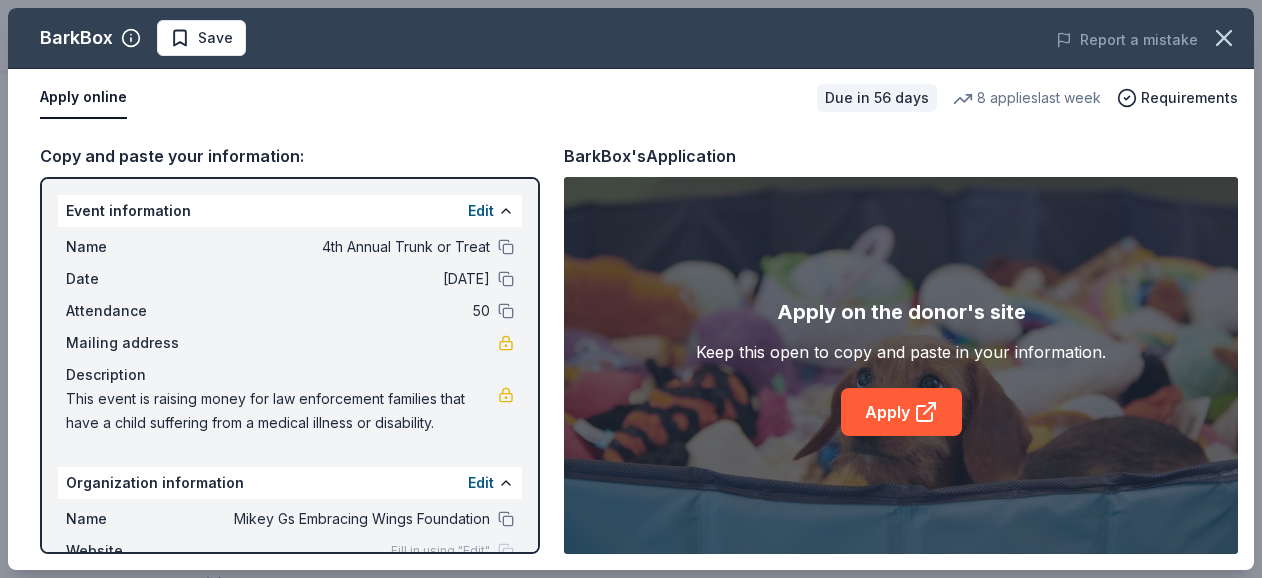 click on "Apply on the donor's site Keep this open to copy and paste in your information. Apply" at bounding box center [901, 366] 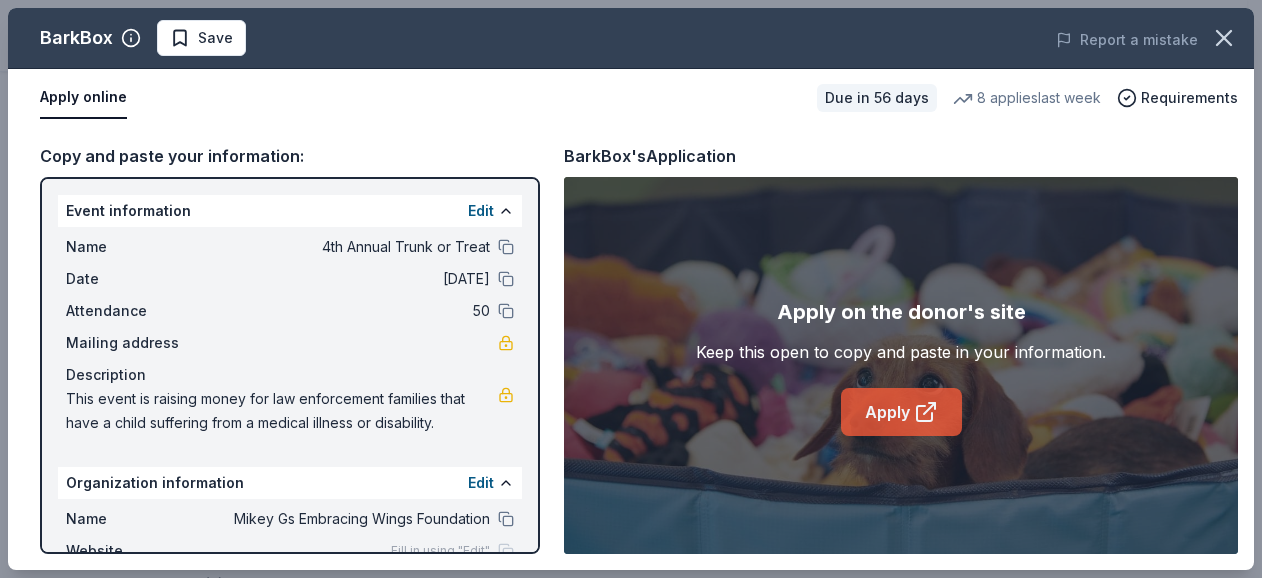click on "Apply" at bounding box center (901, 412) 